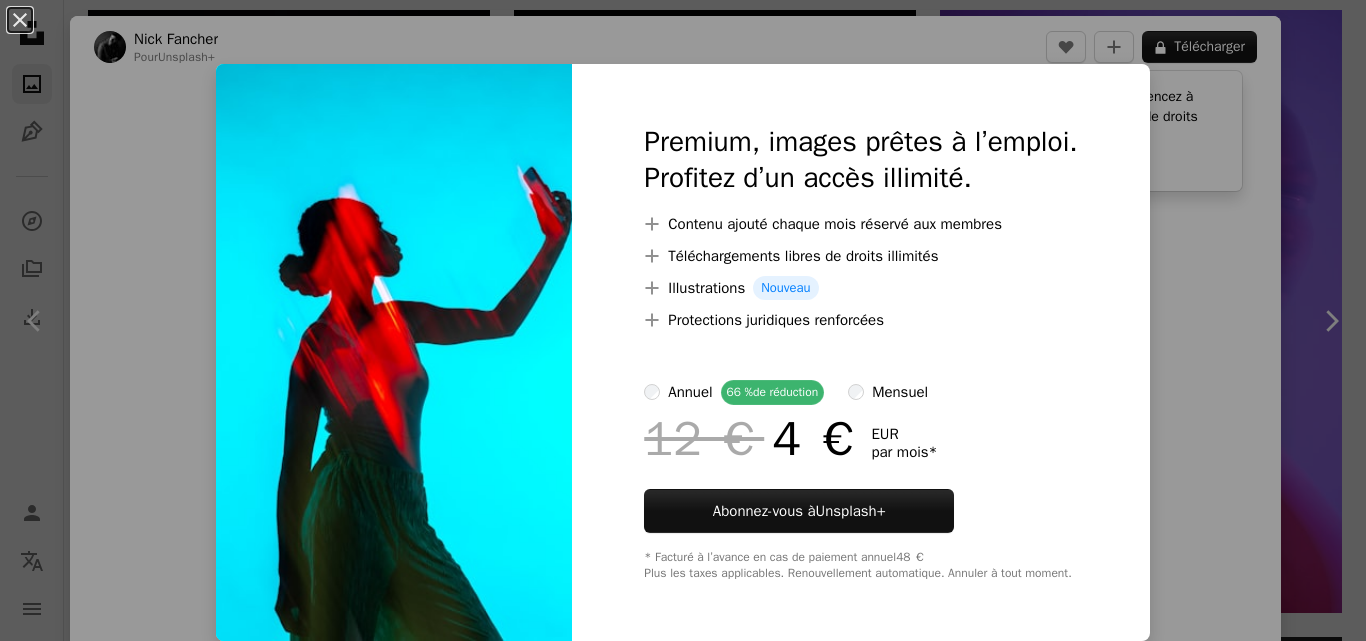 scroll, scrollTop: 524, scrollLeft: 0, axis: vertical 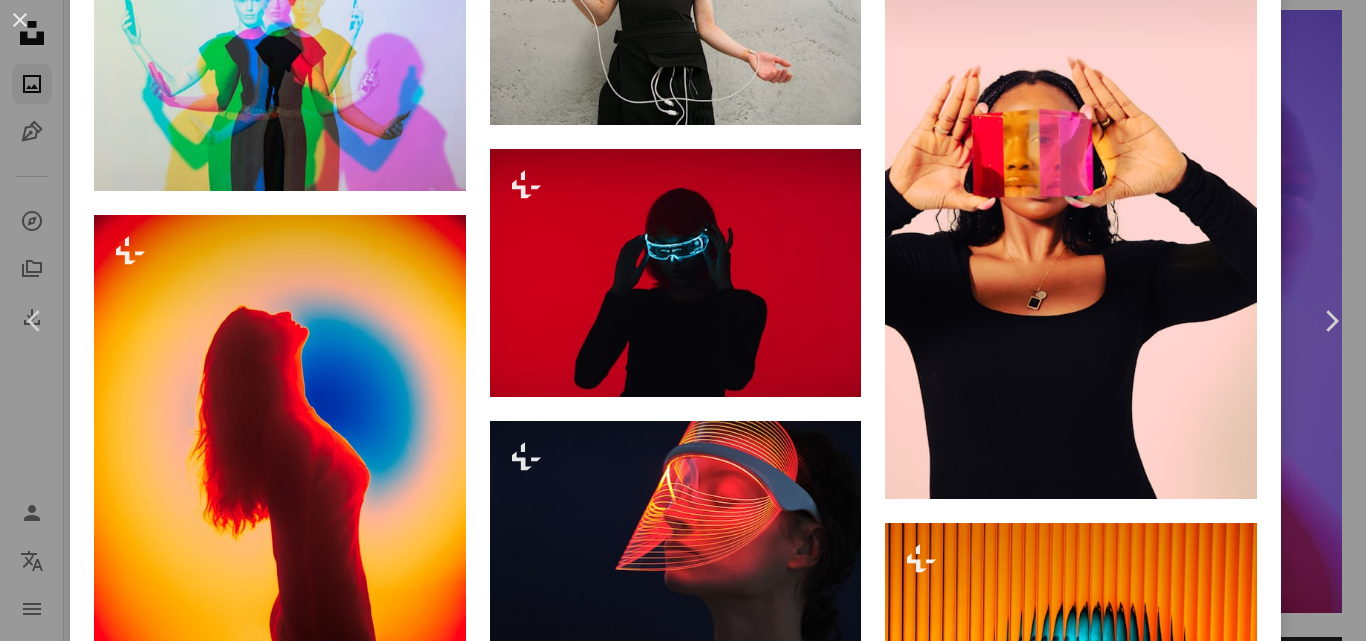 click on "An X shape Chevron left Chevron right [FIRST] [LAST] Pour Unsplash+ A heart A plus sign A lock Télécharger Zoom in A forward-right arrow Partager More Actions Calendar outlined Publiée le [DATE] Camera Canon, EOS 5D Mark IV Safety Contenu cédé sous Licence Unsplash+ Technologie Médias sociaux santé mentale Sur Instagram dépendance en utilisant le téléphone Tenir le téléphone obsession Le côté obscur des médias sociaux Images Creative Commons De cette série Chevron right Plus sign for Unsplash+ Plus sign for Unsplash+ Plus sign for Unsplash+ Plus sign for Unsplash+ Plus sign for Unsplash+ Plus sign for Unsplash+ Plus sign for Unsplash+ Plus sign for Unsplash+ Plus sign for Unsplash+ Images associées Plus sign for Unsplash+ A heart A plus sign [FIRST] [LAST] Pour Unsplash+ A lock Télécharger Plus sign for Unsplash+ A heart A plus sign [FIRST] [LAST] Pour Unsplash+ A lock Télécharger Plus sign for Unsplash+ A heart A plus sign [FIRST] [LAST] Pour Unsplash+" at bounding box center (683, 320) 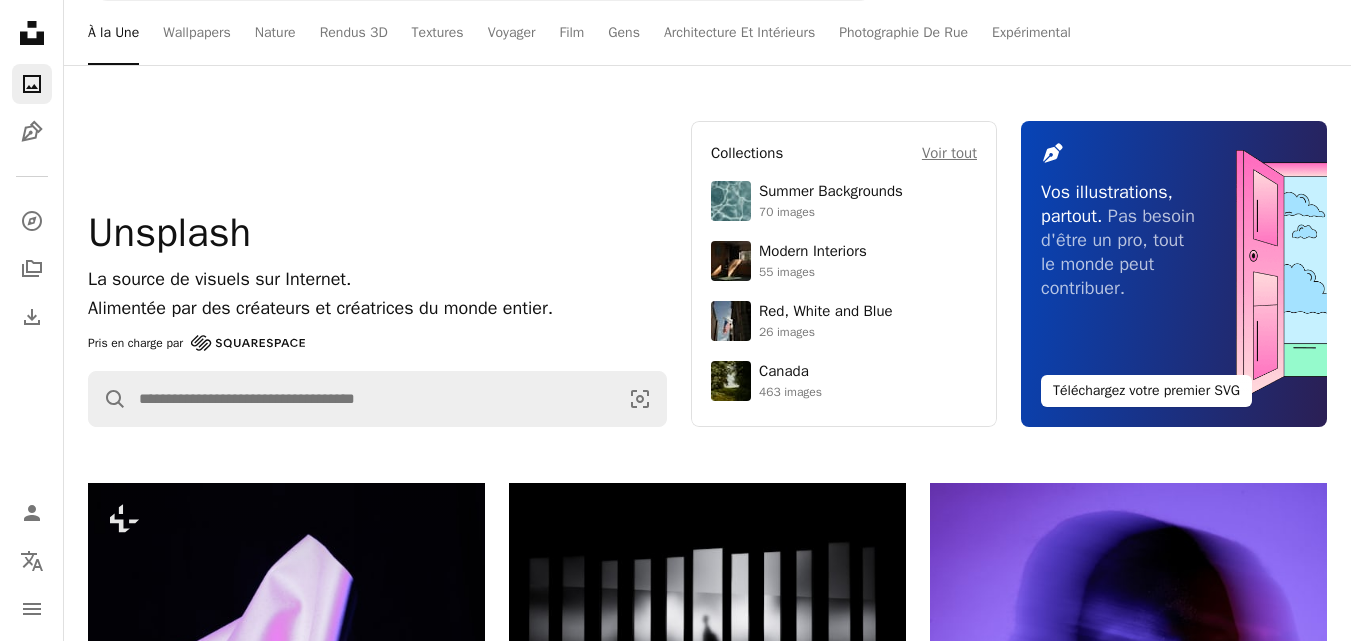 scroll, scrollTop: 0, scrollLeft: 0, axis: both 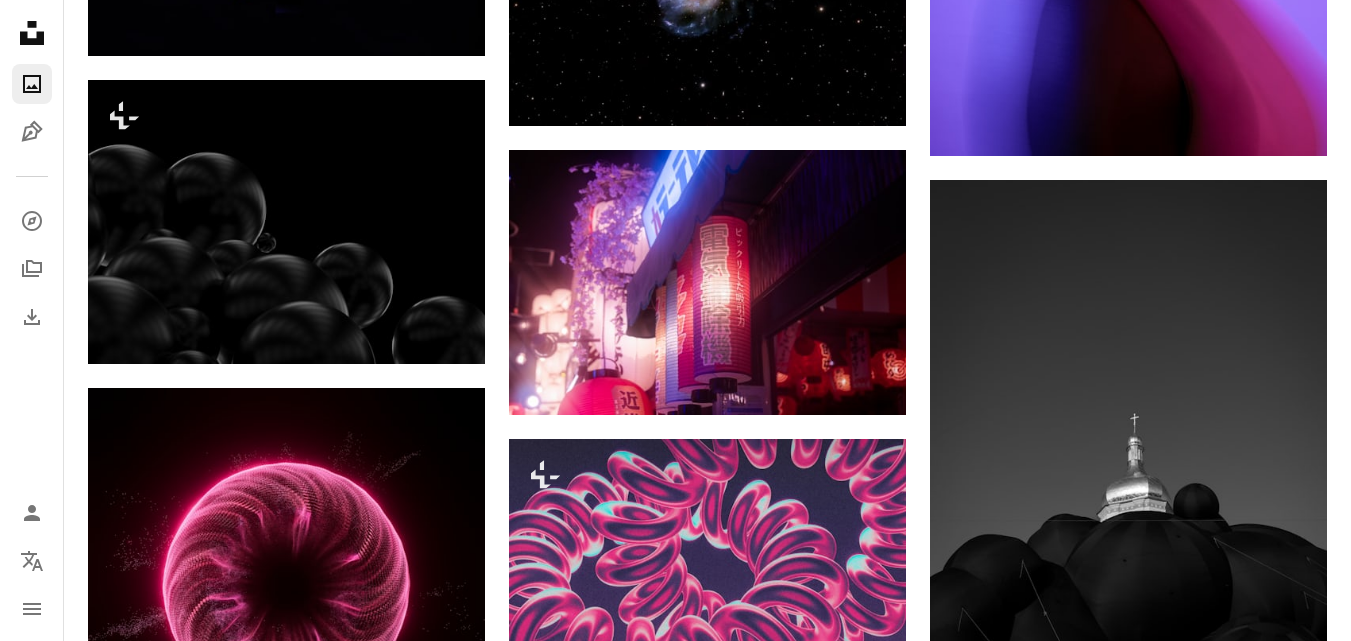 drag, startPoint x: 1349, startPoint y: 310, endPoint x: 1339, endPoint y: 531, distance: 221.22614 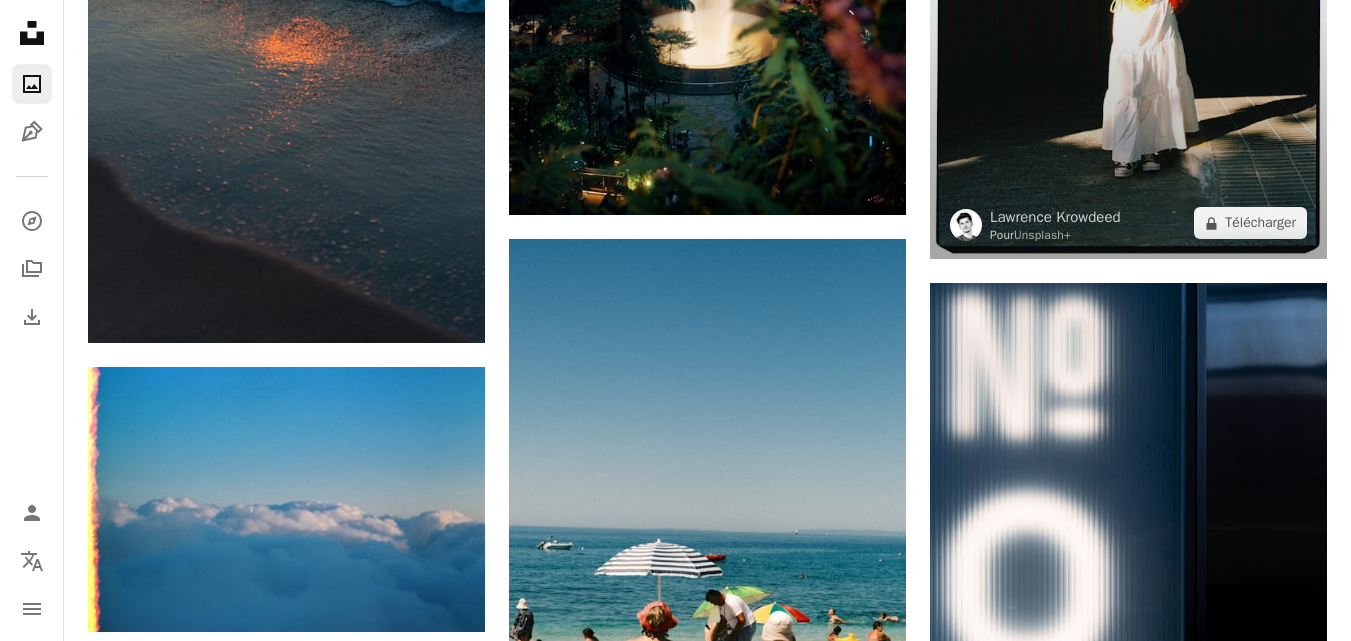 scroll, scrollTop: 12030, scrollLeft: 0, axis: vertical 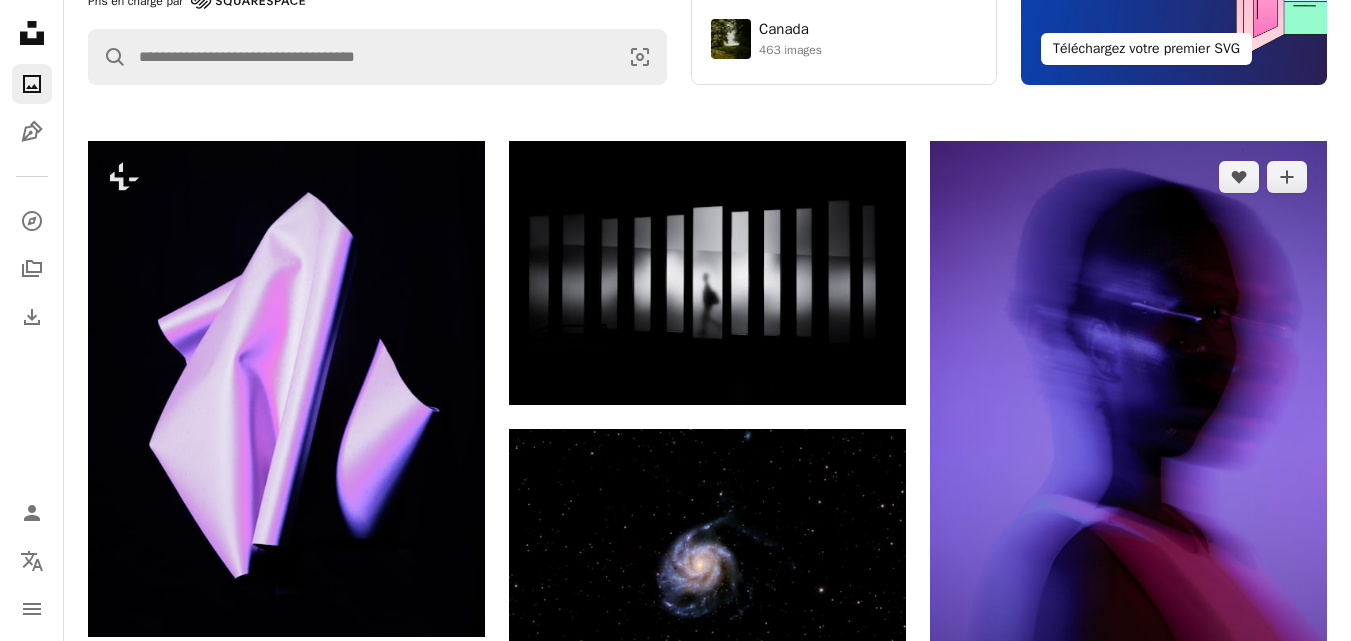 click at bounding box center [1128, 439] 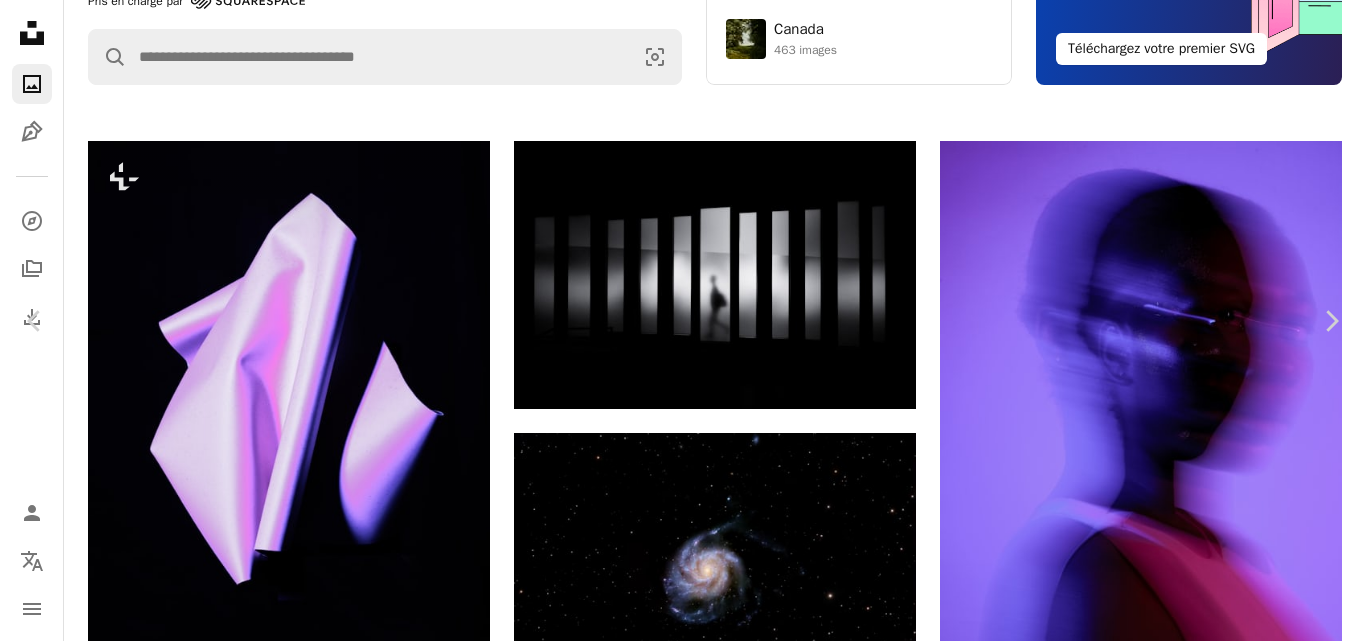 scroll, scrollTop: 5323, scrollLeft: 0, axis: vertical 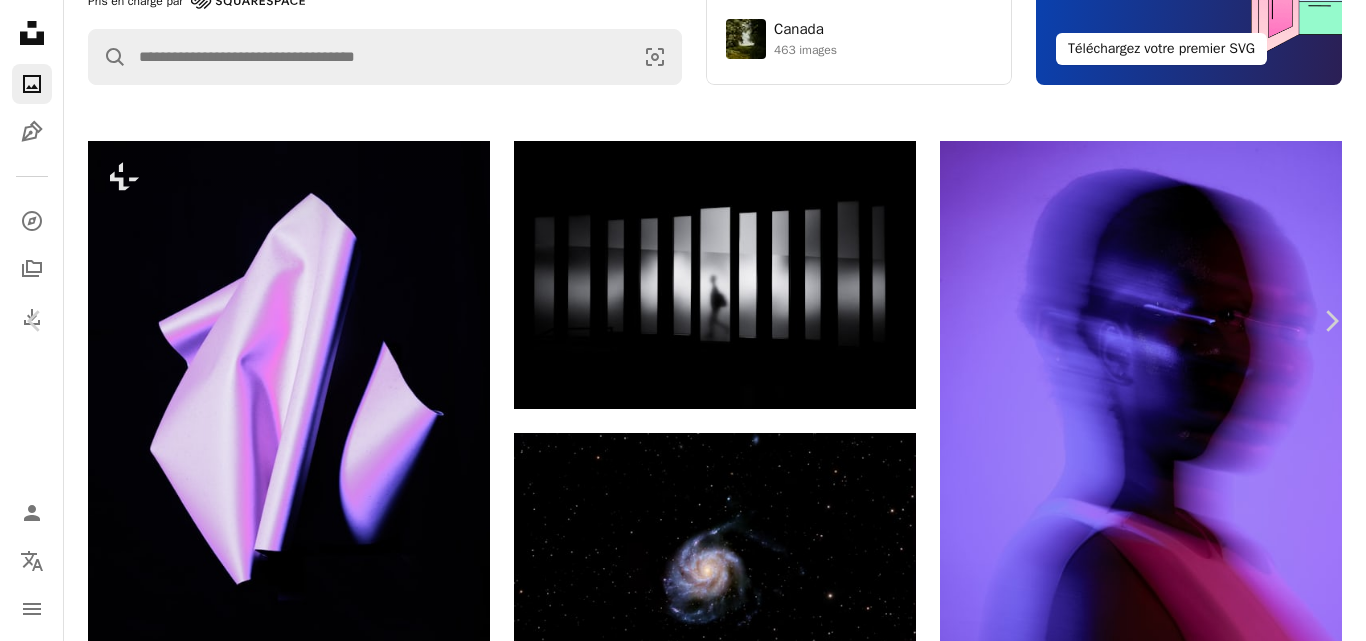 click at bounding box center [676, 20102] 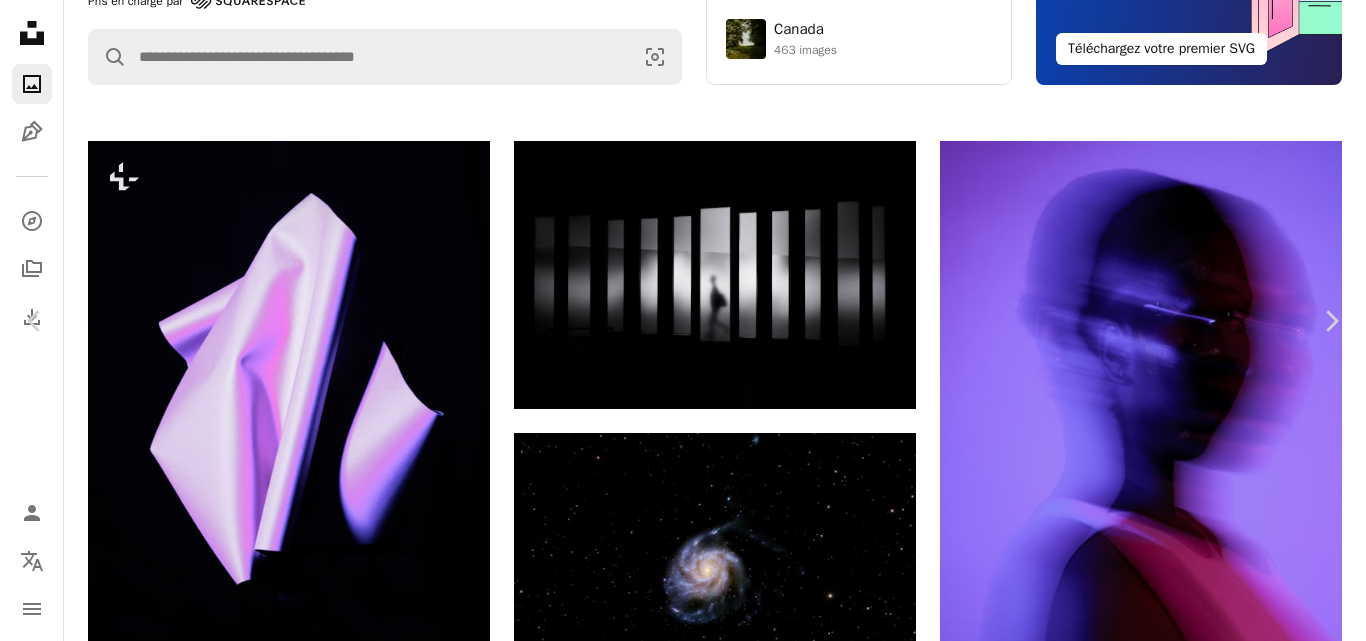 scroll, scrollTop: 1006, scrollLeft: 0, axis: vertical 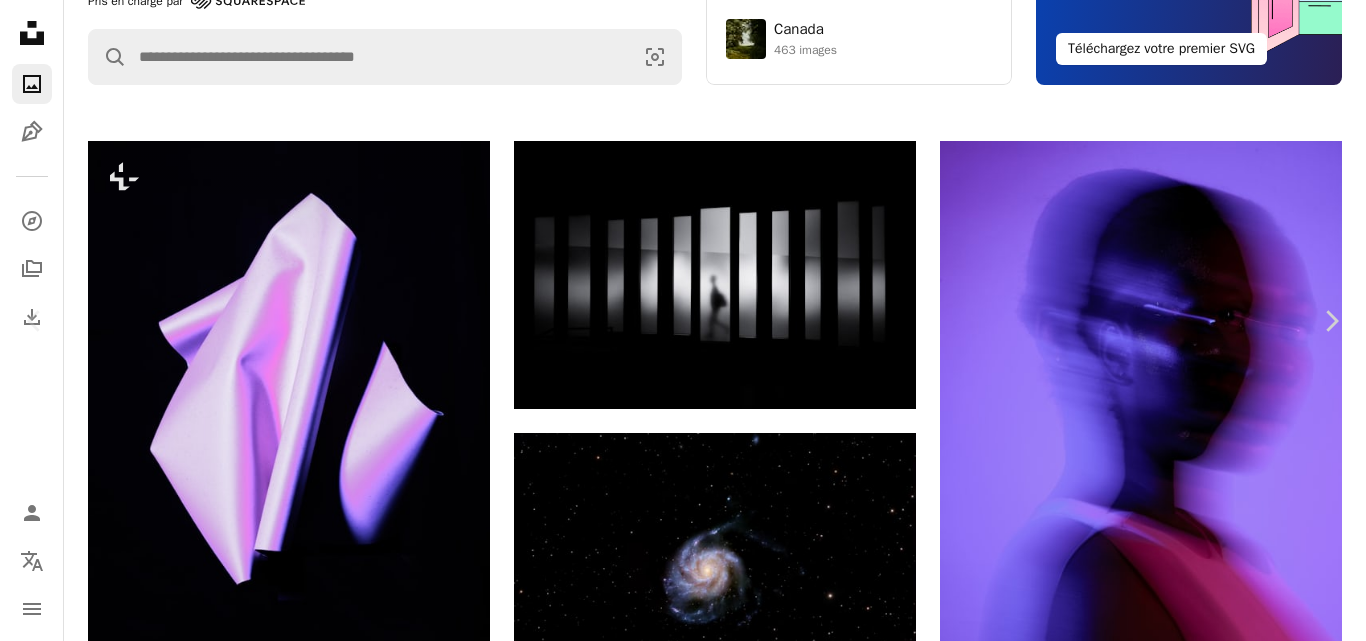 click at bounding box center [302, 20076] 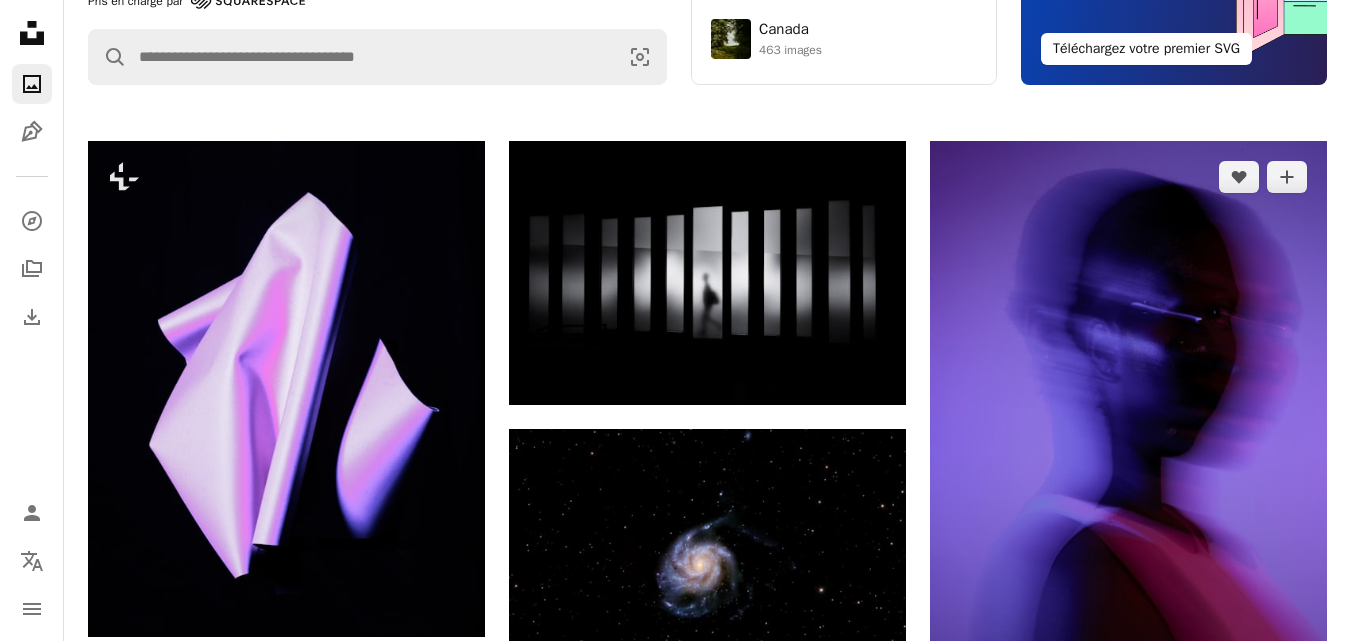 click at bounding box center [1128, 439] 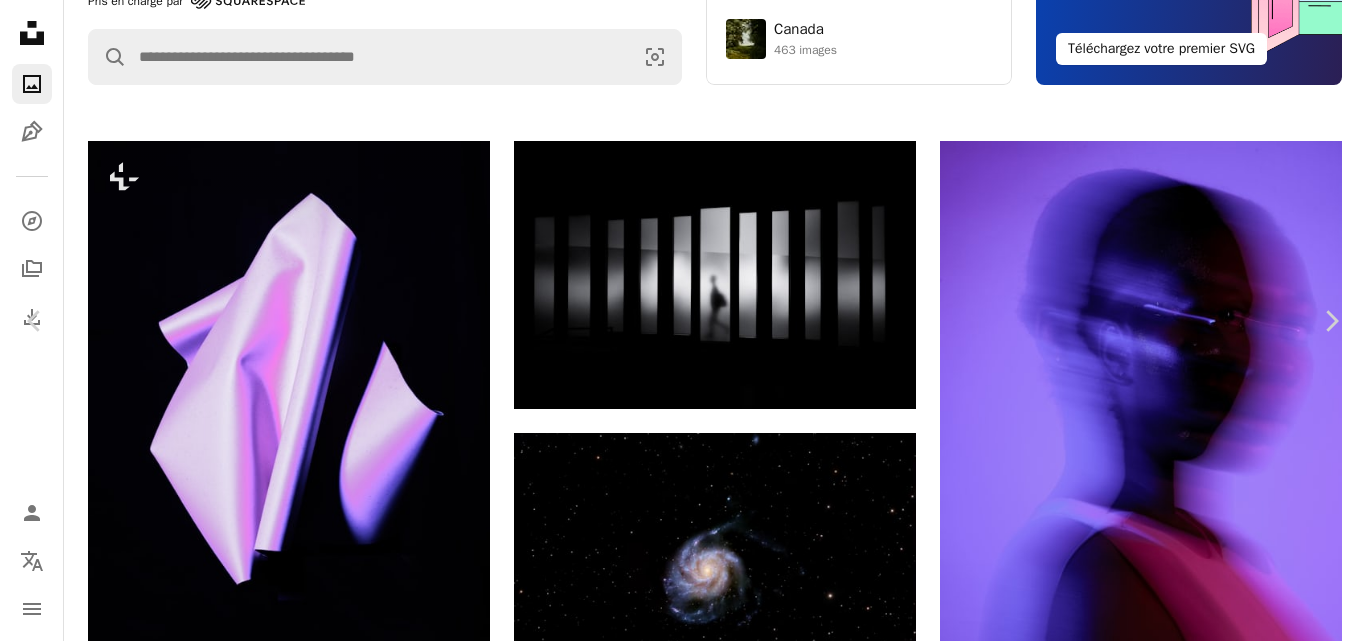 click on "Télécharger gratuitement" at bounding box center (1134, 19978) 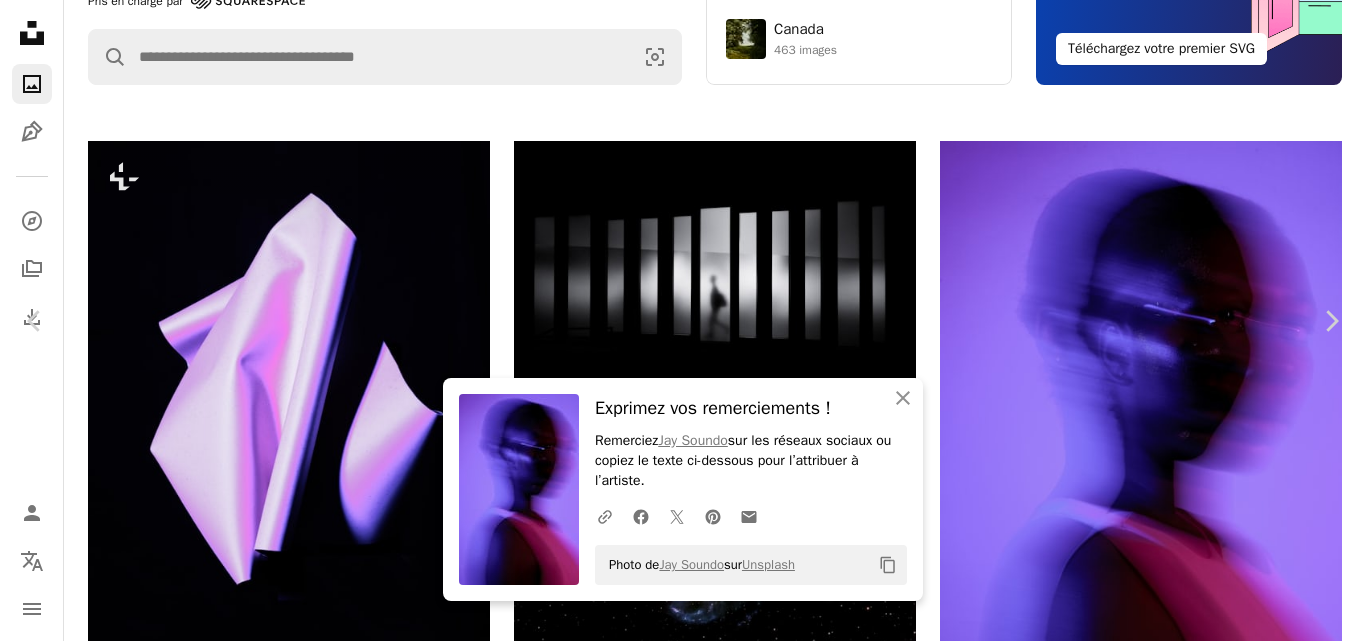 scroll, scrollTop: 4043, scrollLeft: 0, axis: vertical 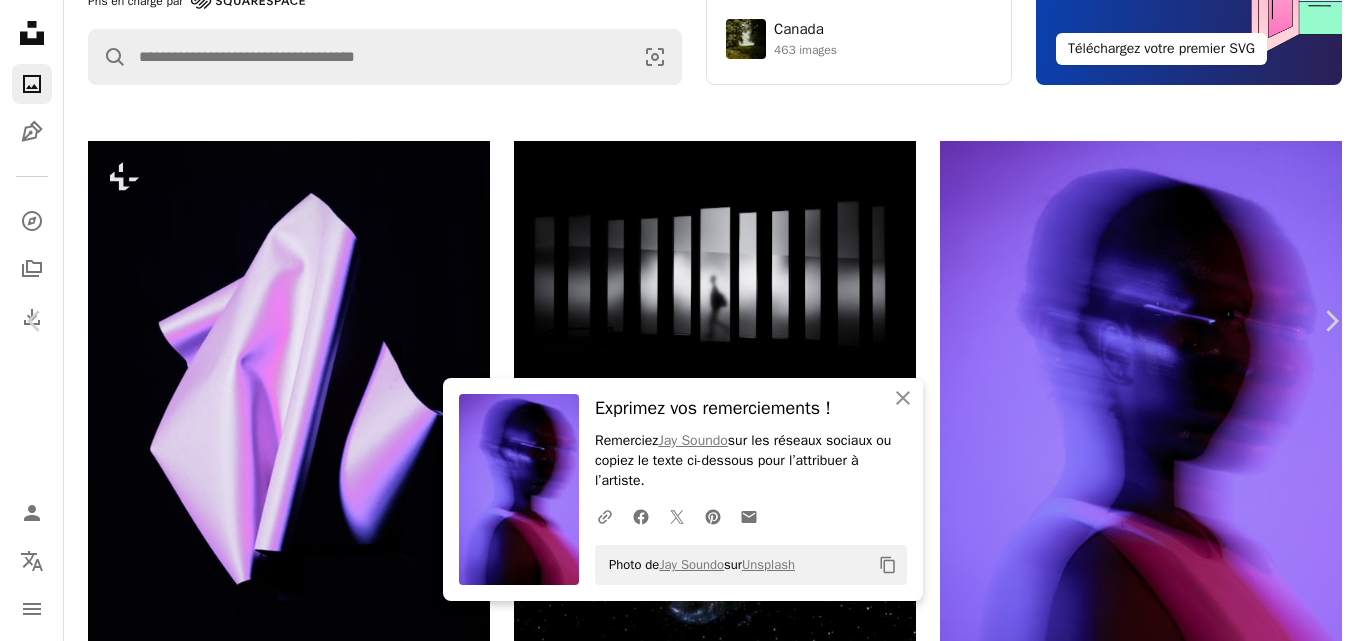 click at bounding box center [280, 20115] 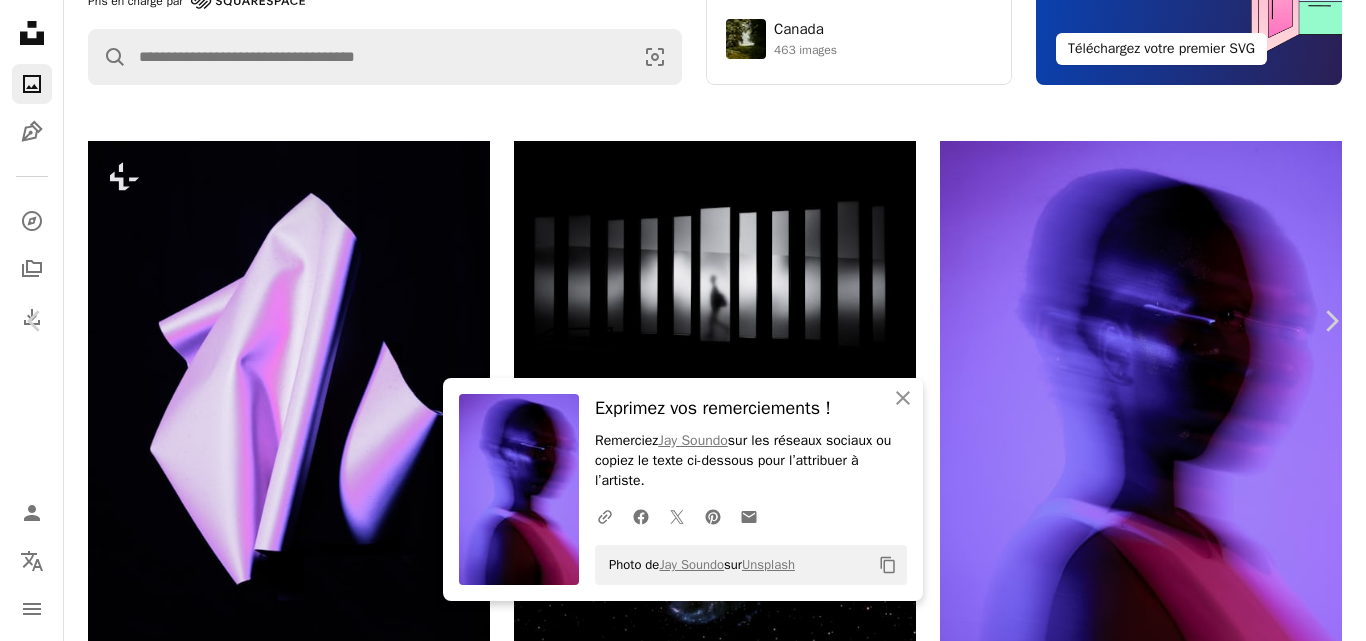 scroll, scrollTop: 0, scrollLeft: 0, axis: both 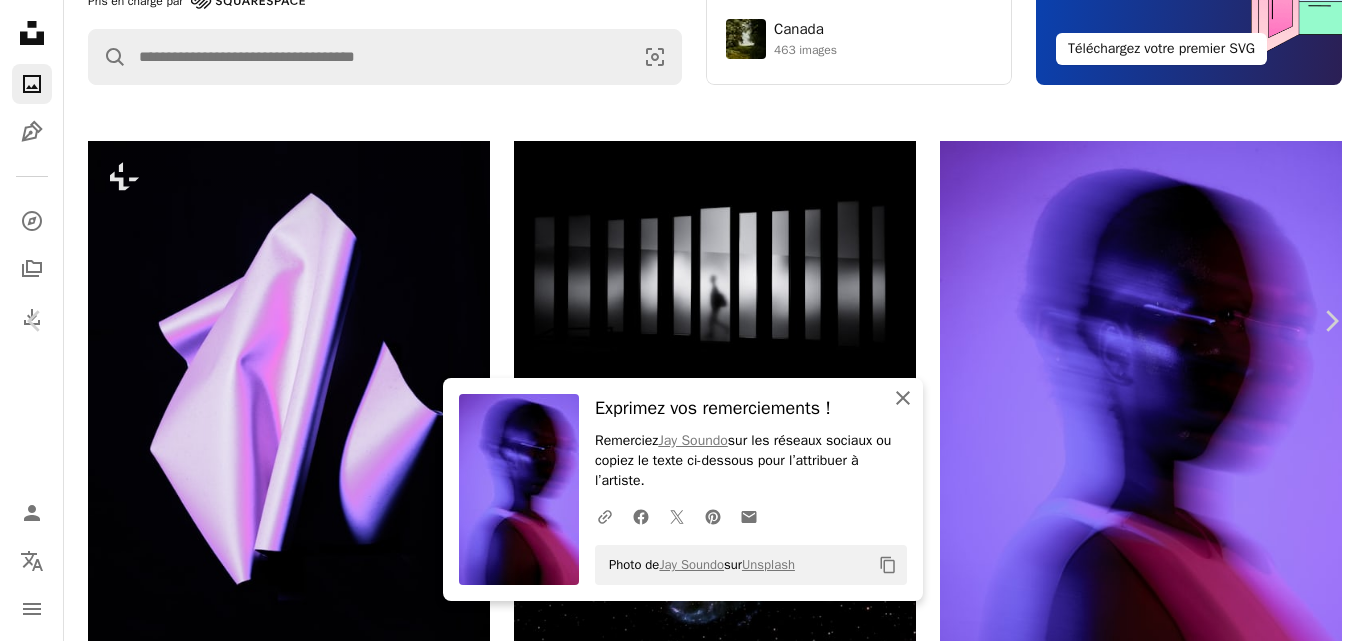 drag, startPoint x: 898, startPoint y: 392, endPoint x: 364, endPoint y: 577, distance: 565.13806 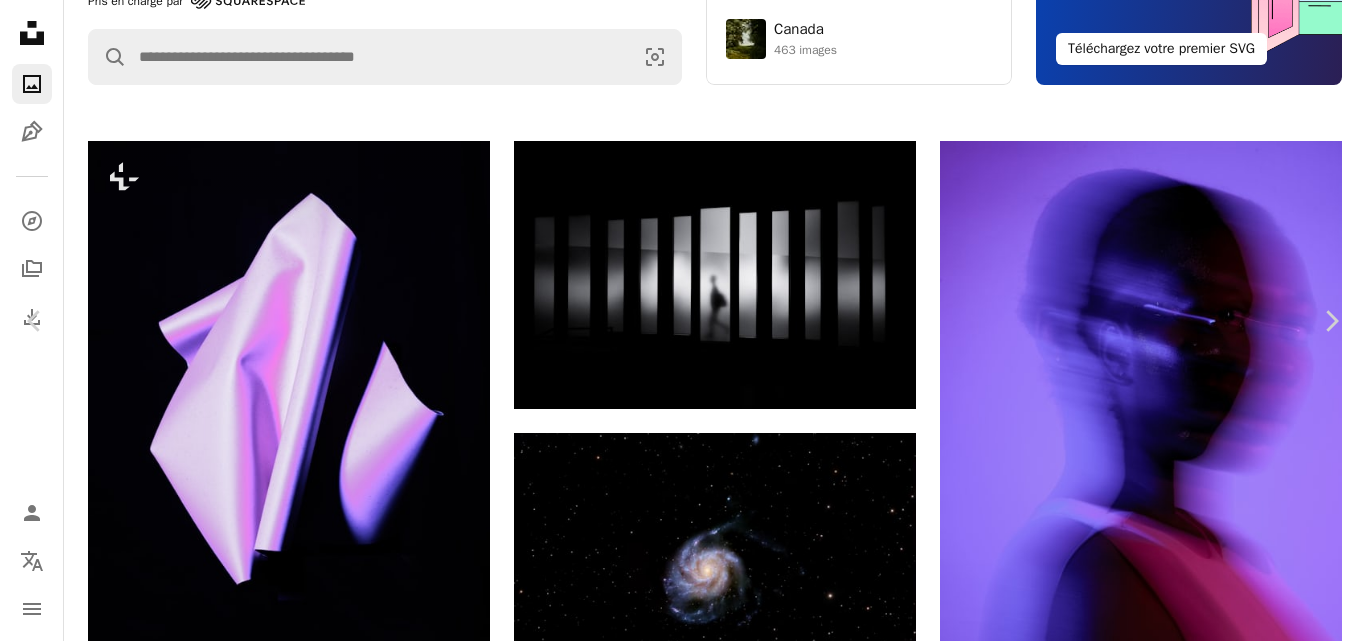 scroll, scrollTop: 71, scrollLeft: 0, axis: vertical 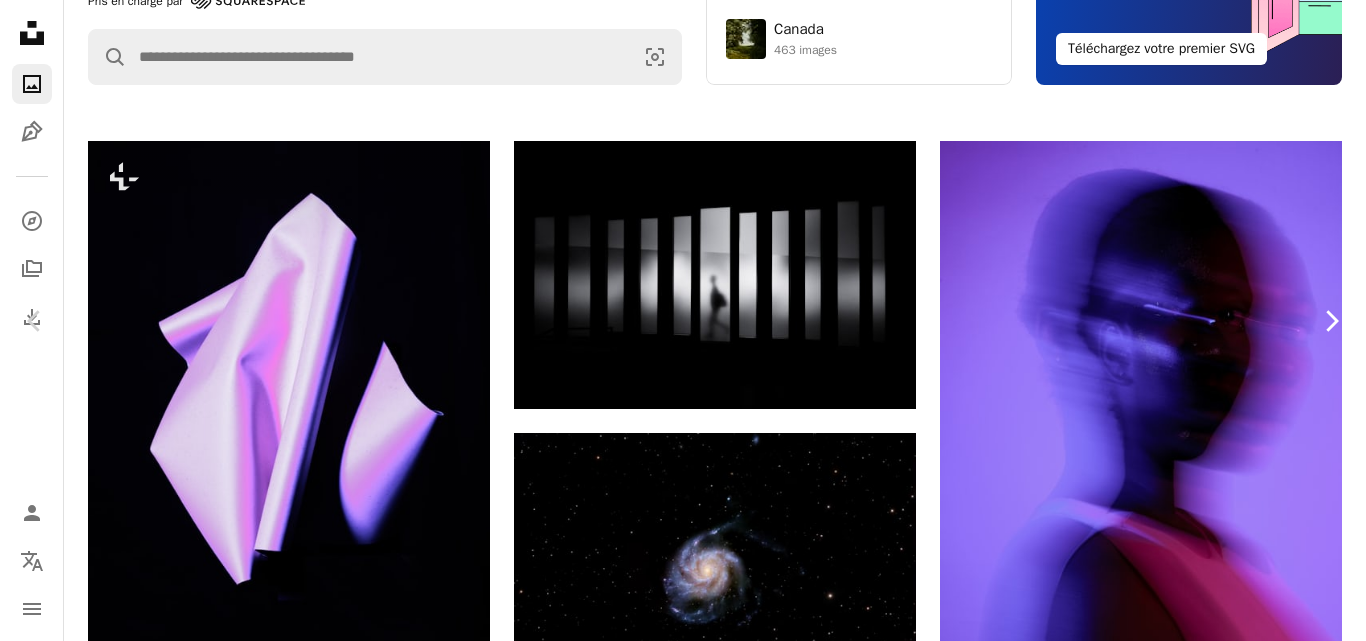 drag, startPoint x: 1335, startPoint y: 219, endPoint x: 1322, endPoint y: 233, distance: 19.104973 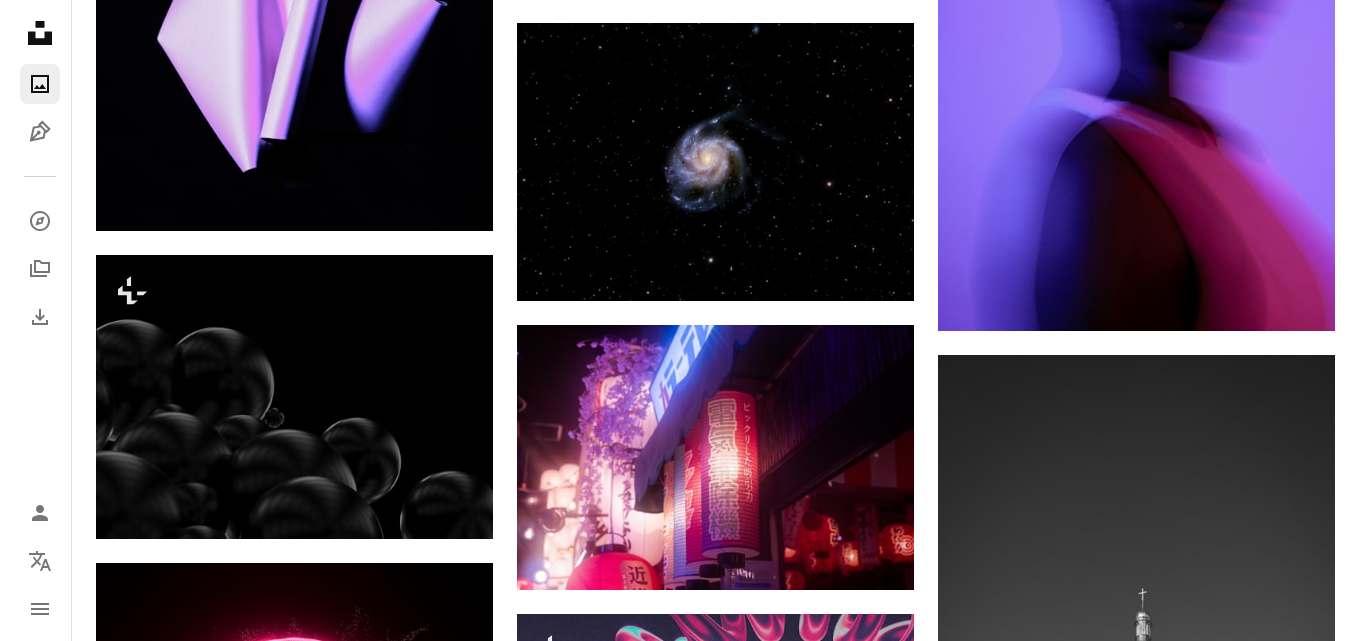 scroll, scrollTop: 424, scrollLeft: 0, axis: vertical 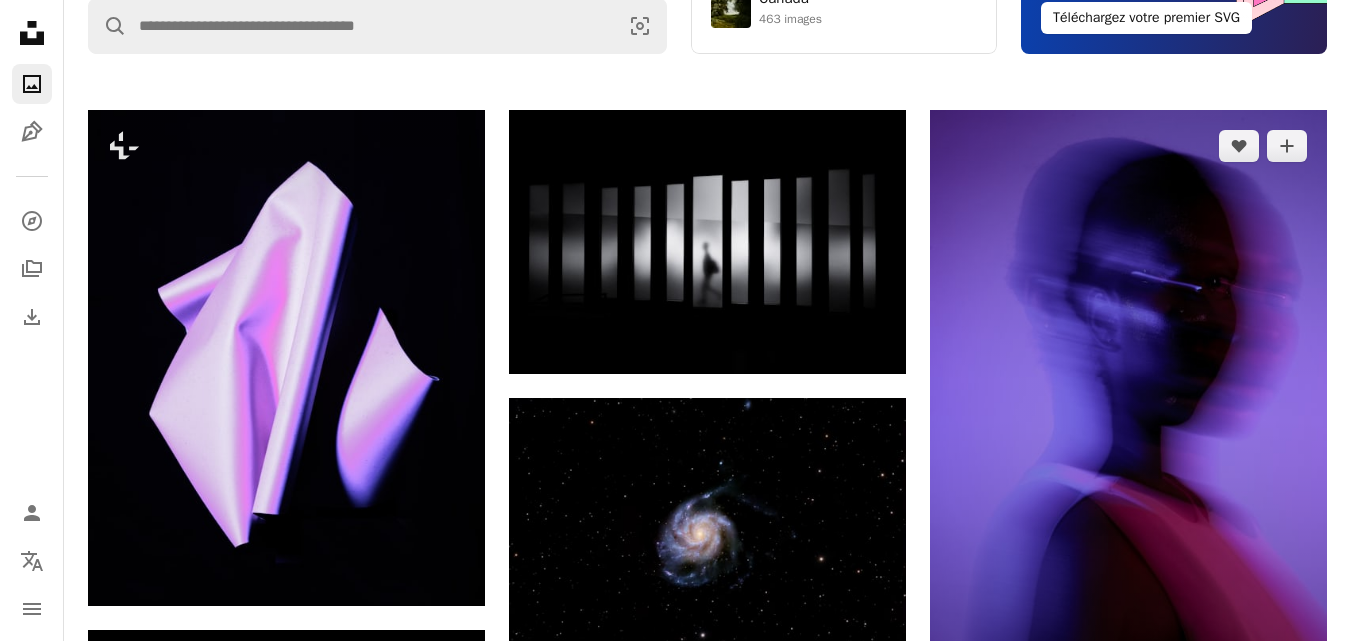 click at bounding box center [1128, 408] 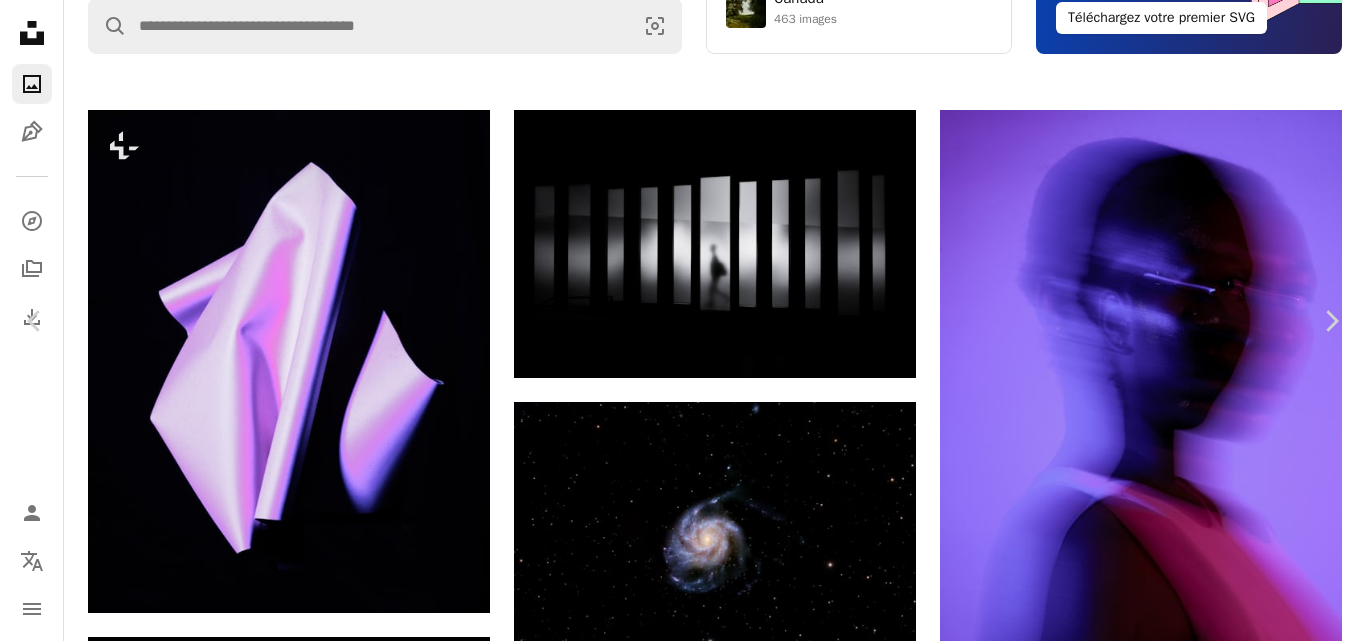 scroll, scrollTop: 5107, scrollLeft: 0, axis: vertical 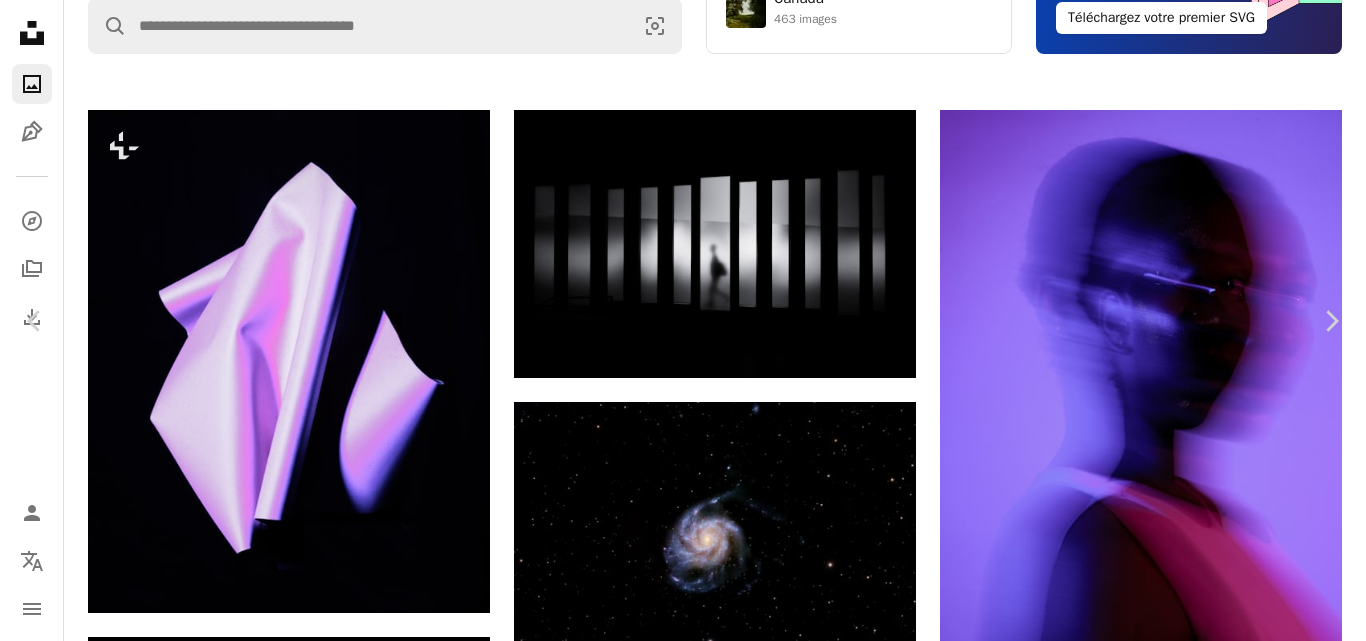 click at bounding box center [280, 20234] 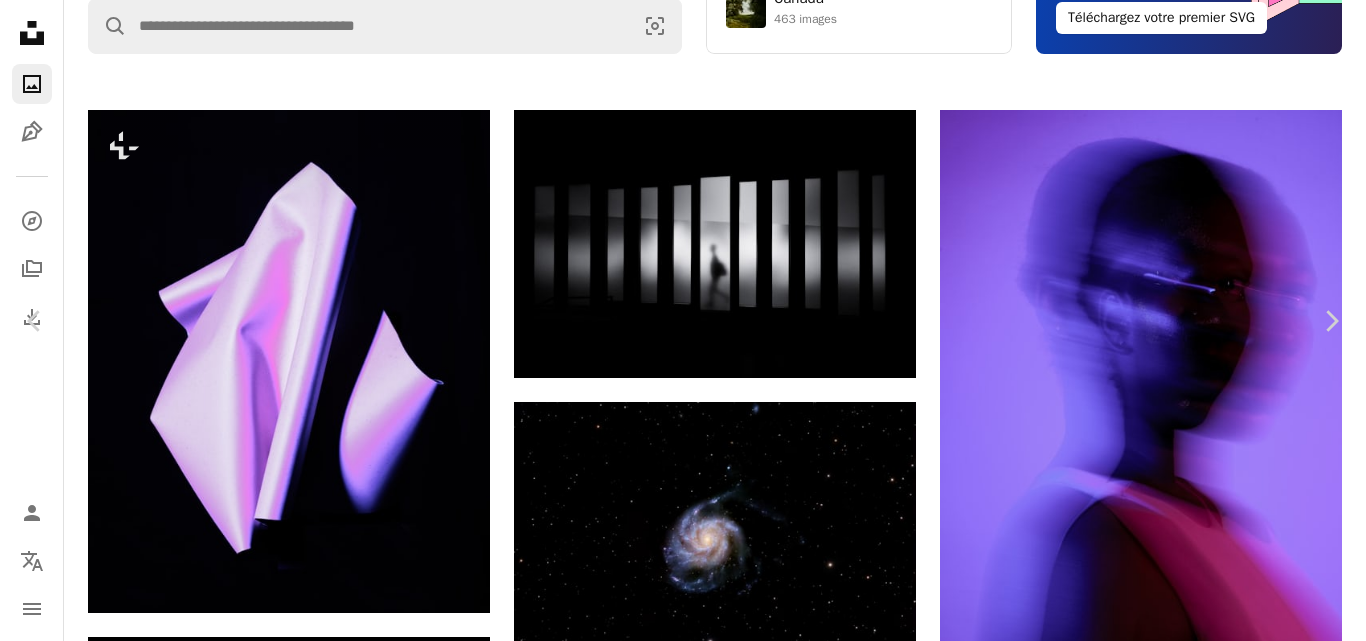 scroll, scrollTop: 0, scrollLeft: 0, axis: both 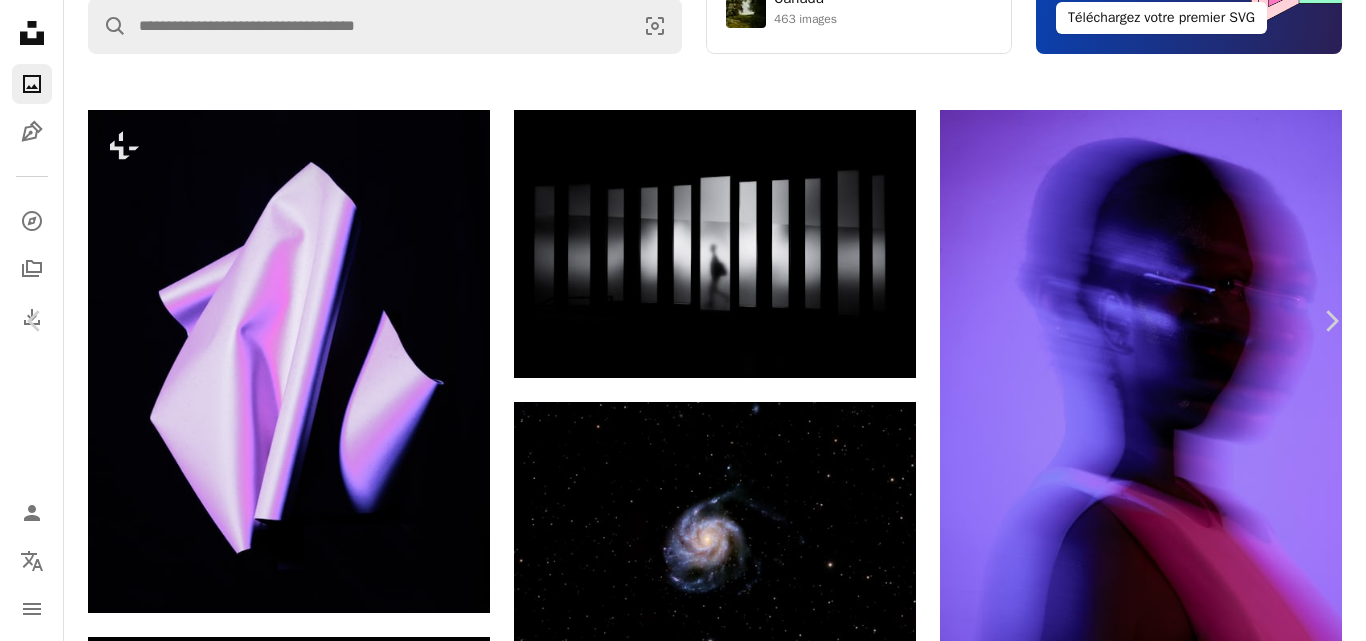 click on "Télécharger gratuitement" at bounding box center (1134, 19947) 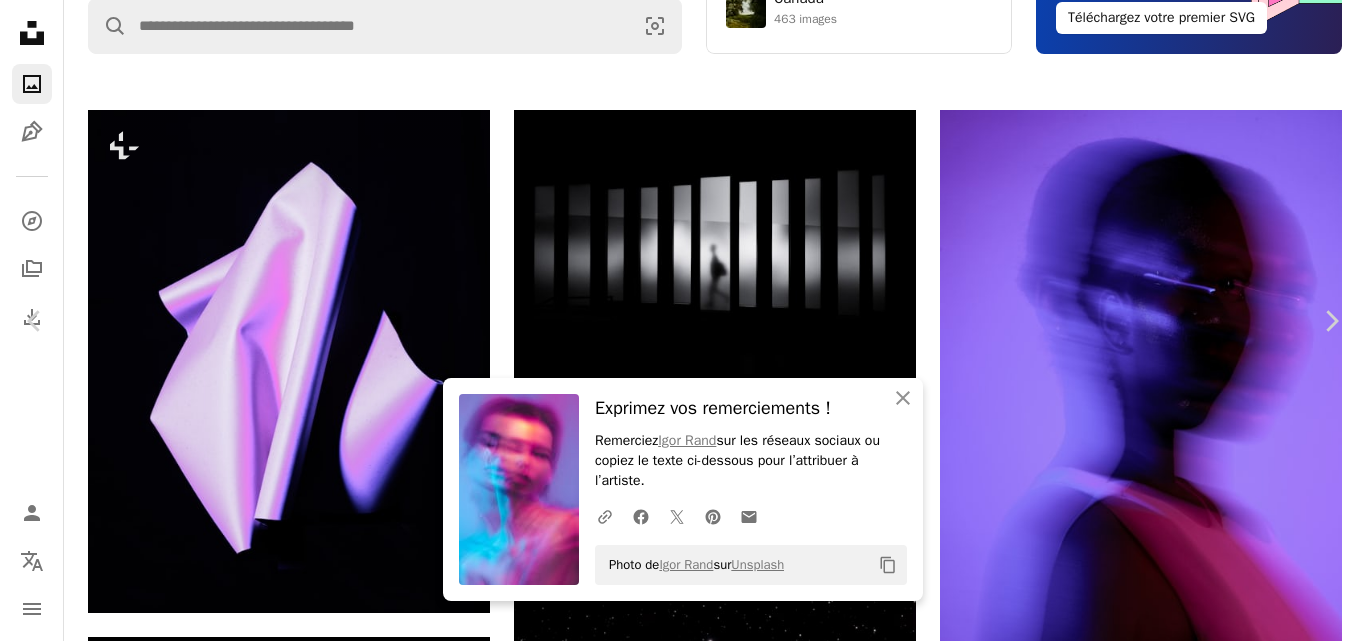 scroll, scrollTop: 1938, scrollLeft: 0, axis: vertical 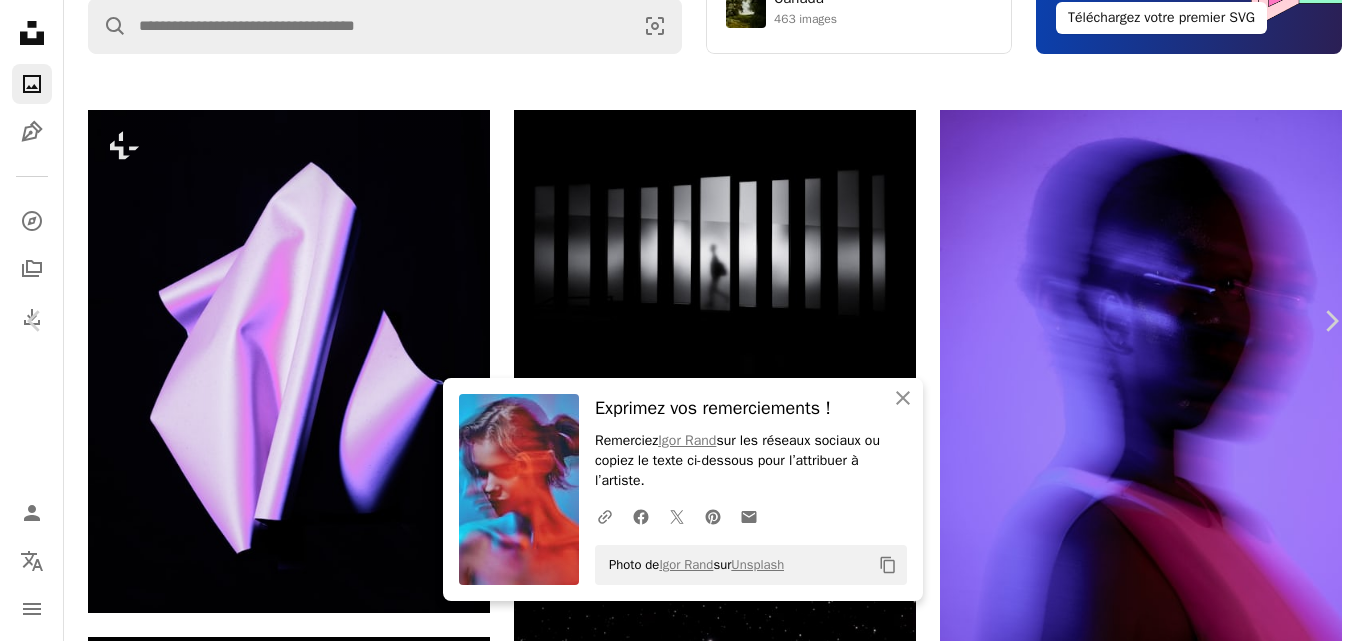 click at bounding box center [676, 20283] 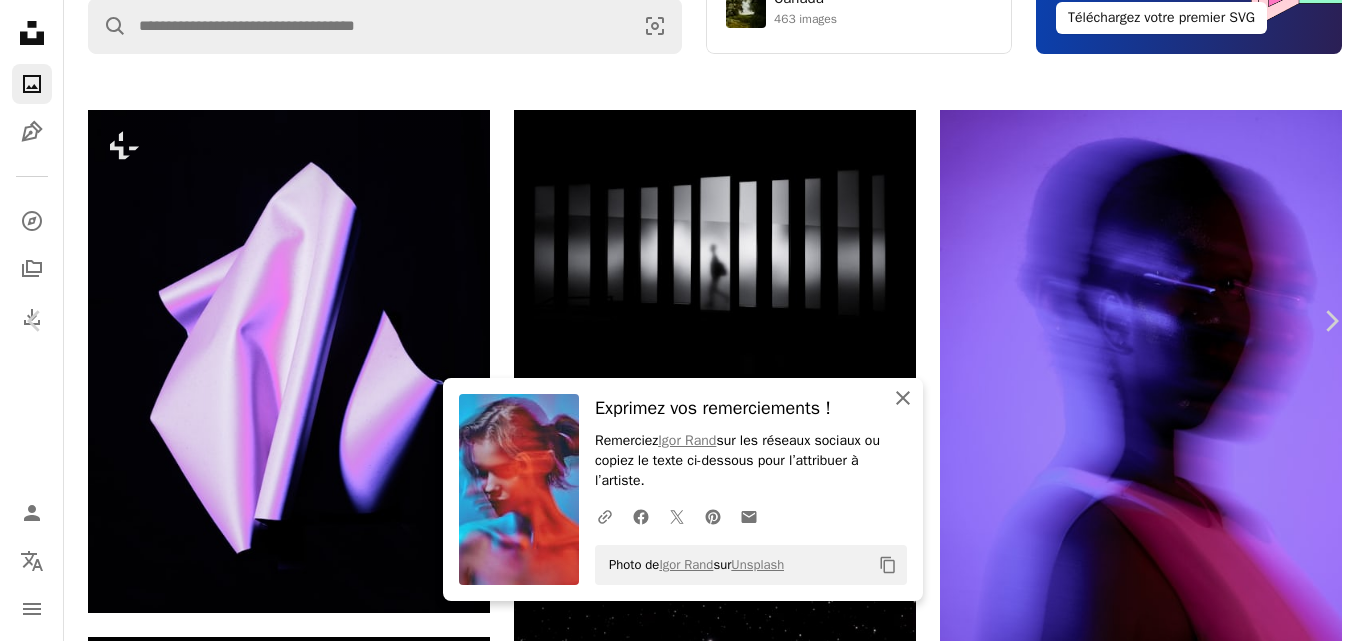 drag, startPoint x: 901, startPoint y: 399, endPoint x: 1015, endPoint y: 394, distance: 114.1096 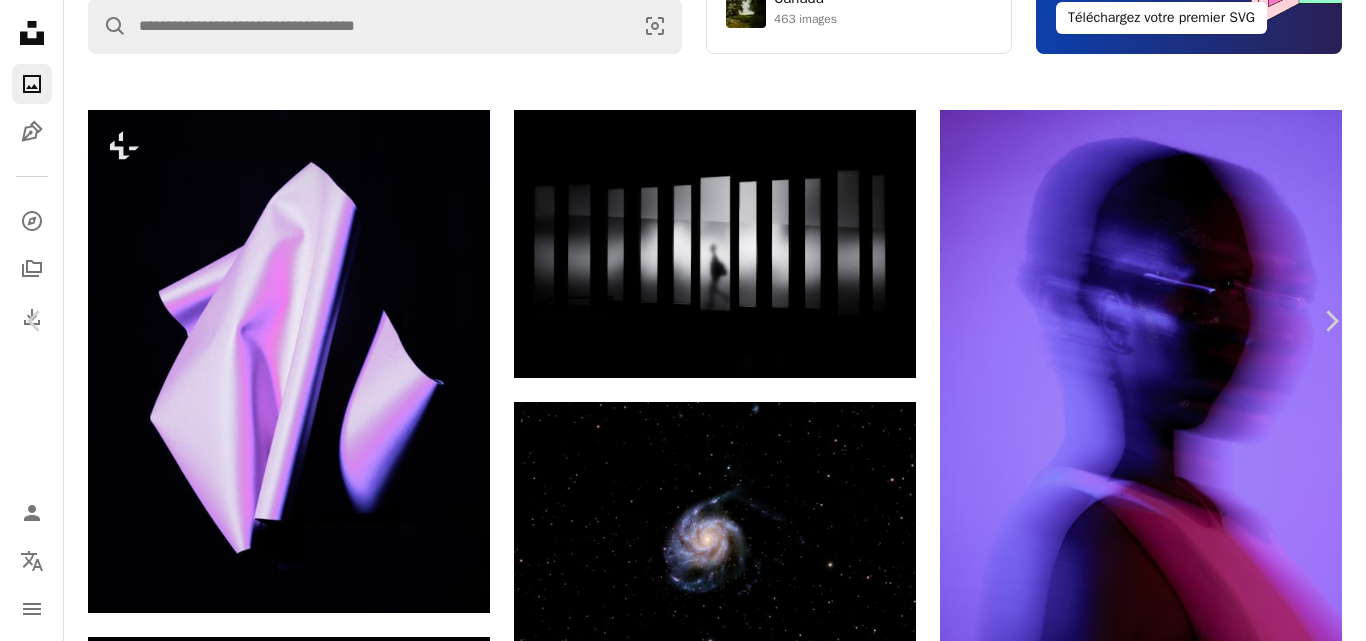 scroll, scrollTop: 42, scrollLeft: 0, axis: vertical 